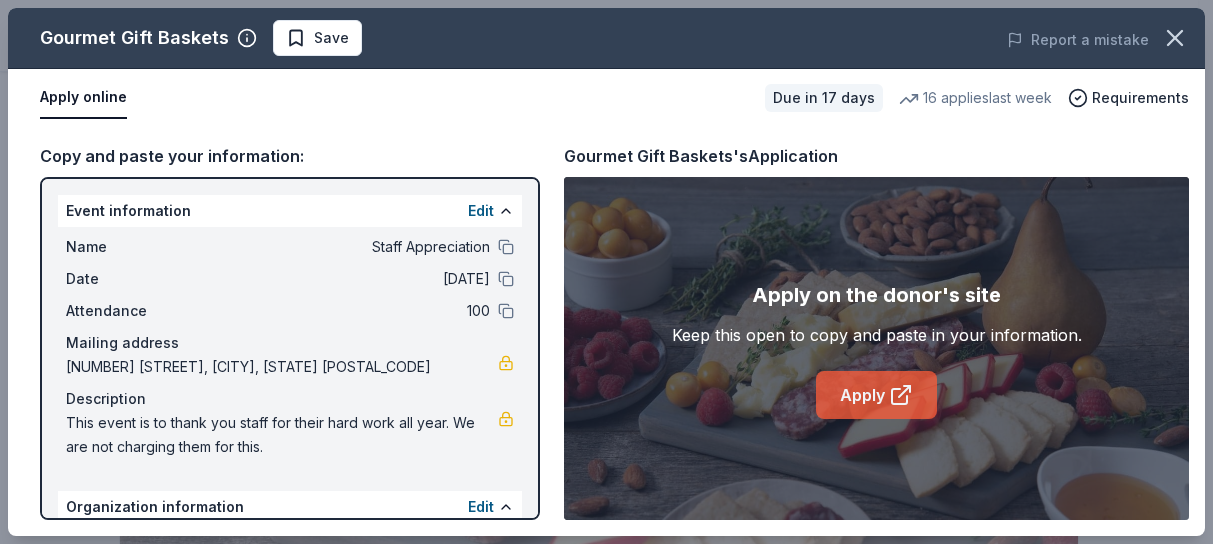 scroll, scrollTop: 600, scrollLeft: 0, axis: vertical 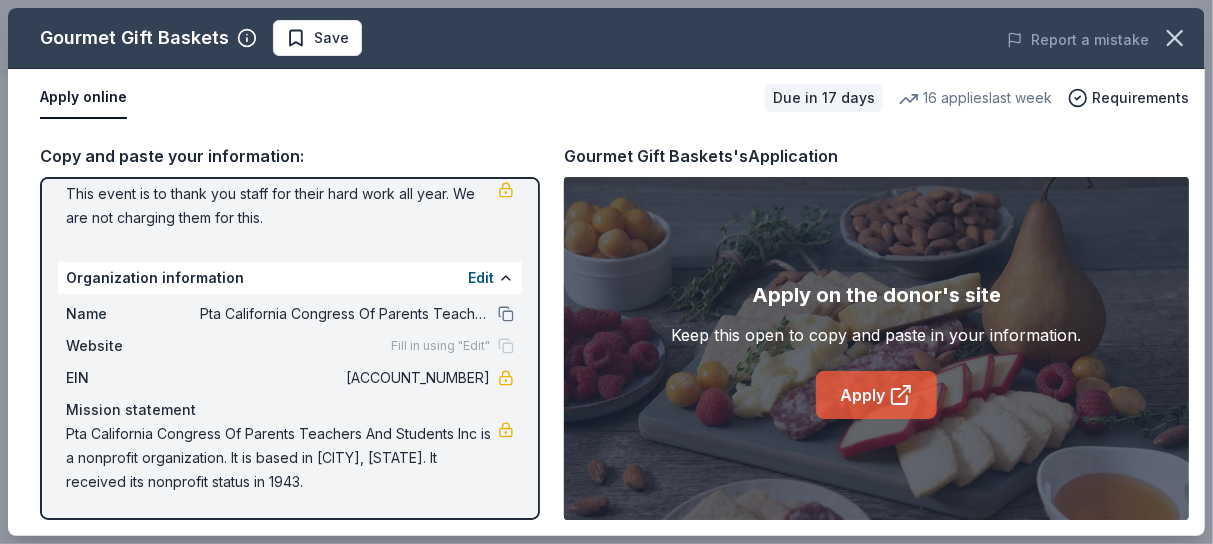click on "Apply" at bounding box center [876, 395] 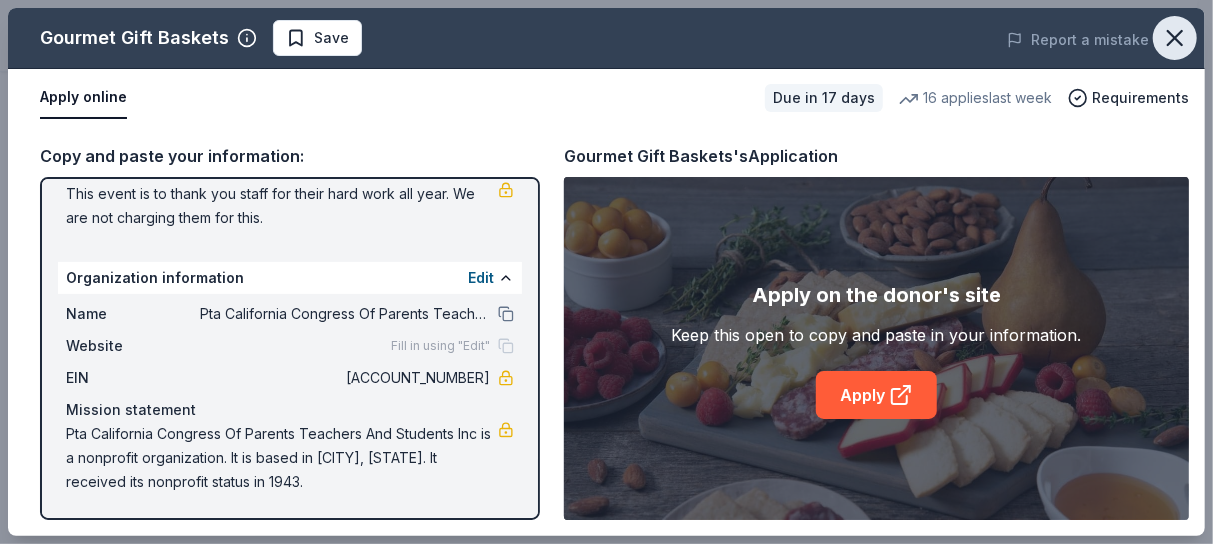 click 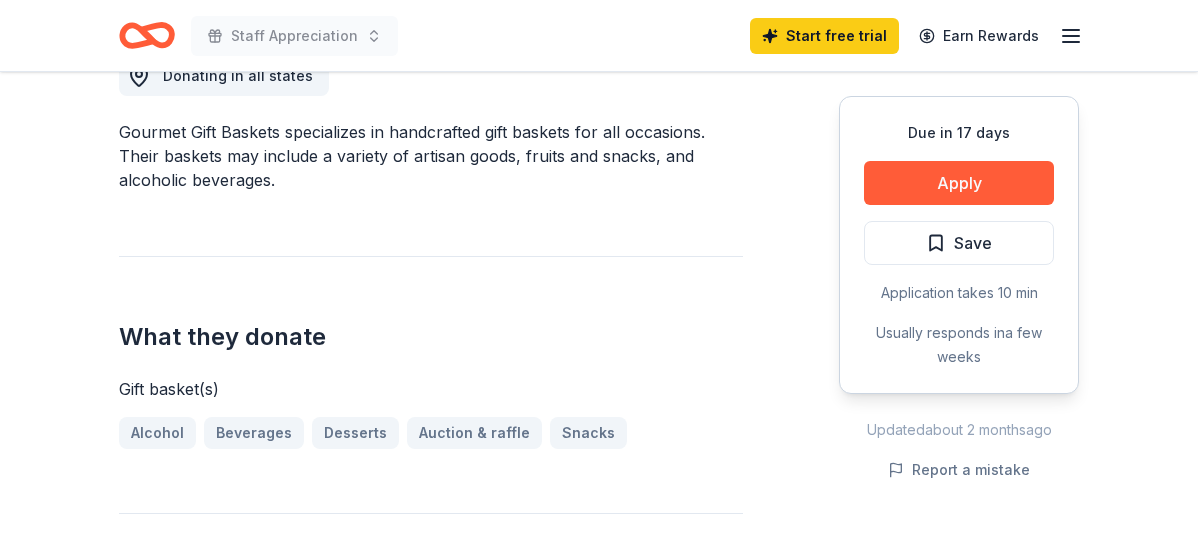 click on "What they donate Gift basket(s) Alcohol Beverages Desserts Auction & raffle Snacks" at bounding box center [431, 352] 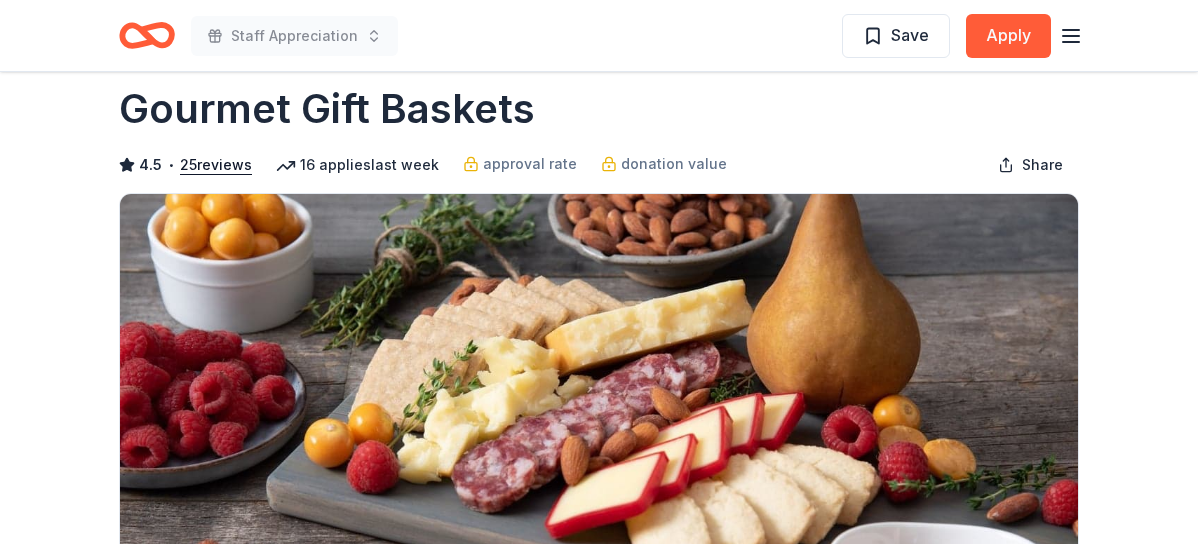 scroll, scrollTop: 0, scrollLeft: 0, axis: both 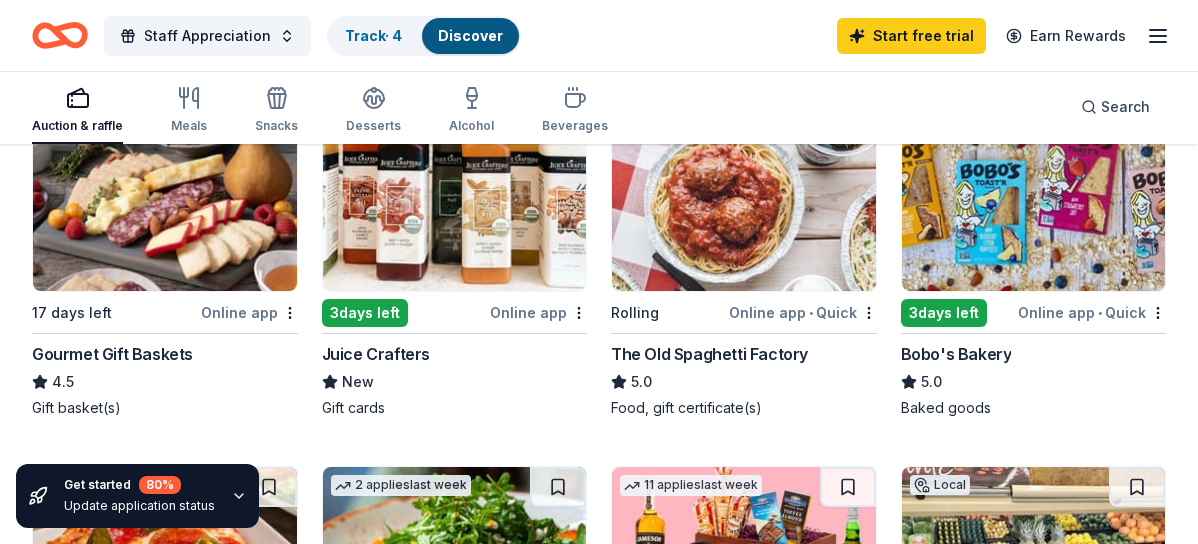 click on "The Old Spaghetti Factory" at bounding box center (709, 354) 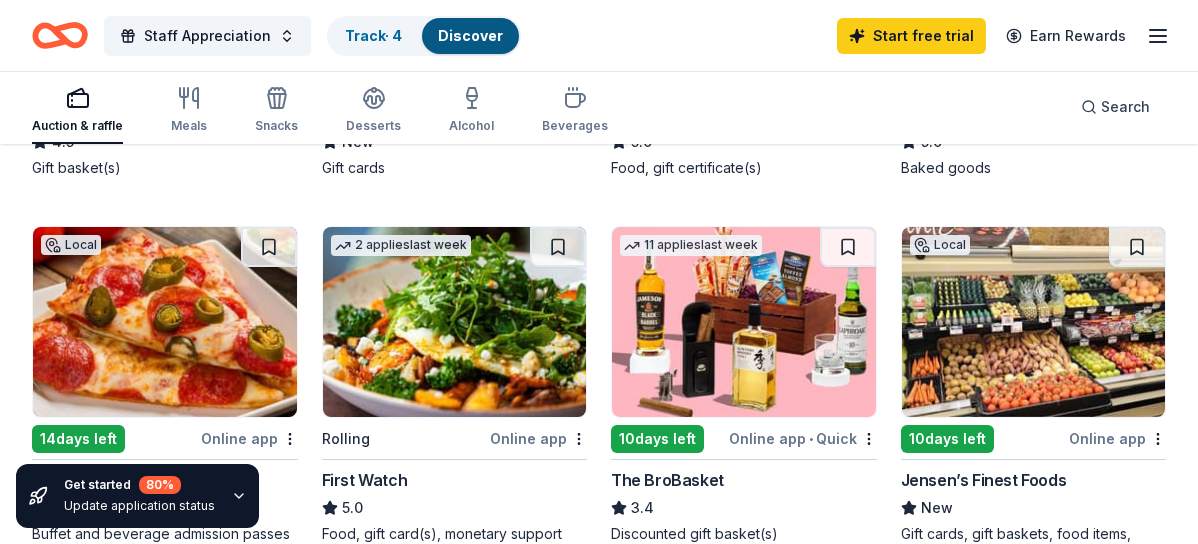 scroll, scrollTop: 1320, scrollLeft: 0, axis: vertical 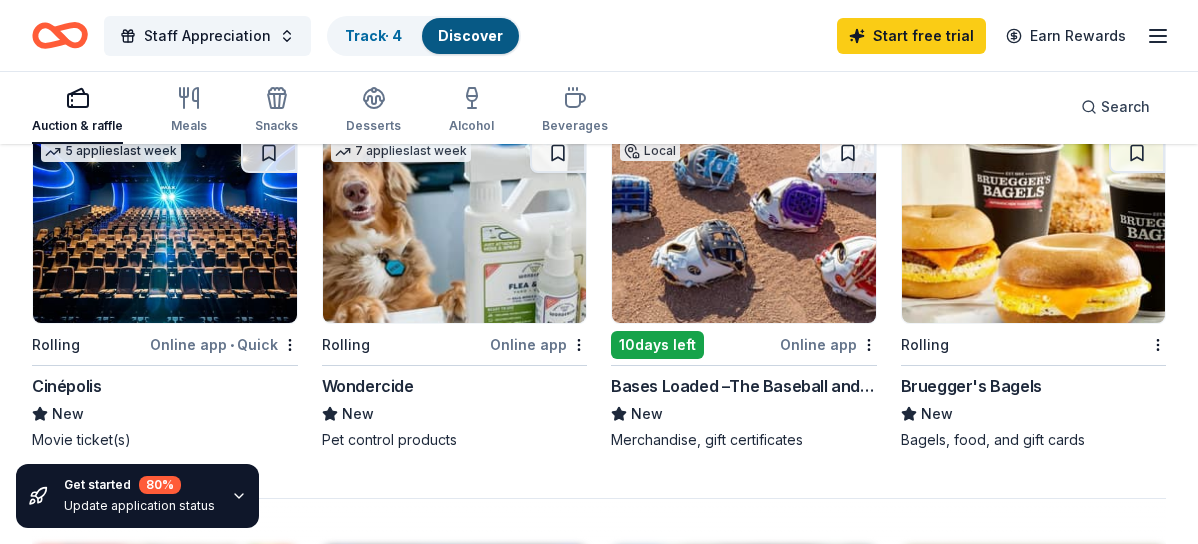click at bounding box center [165, 228] 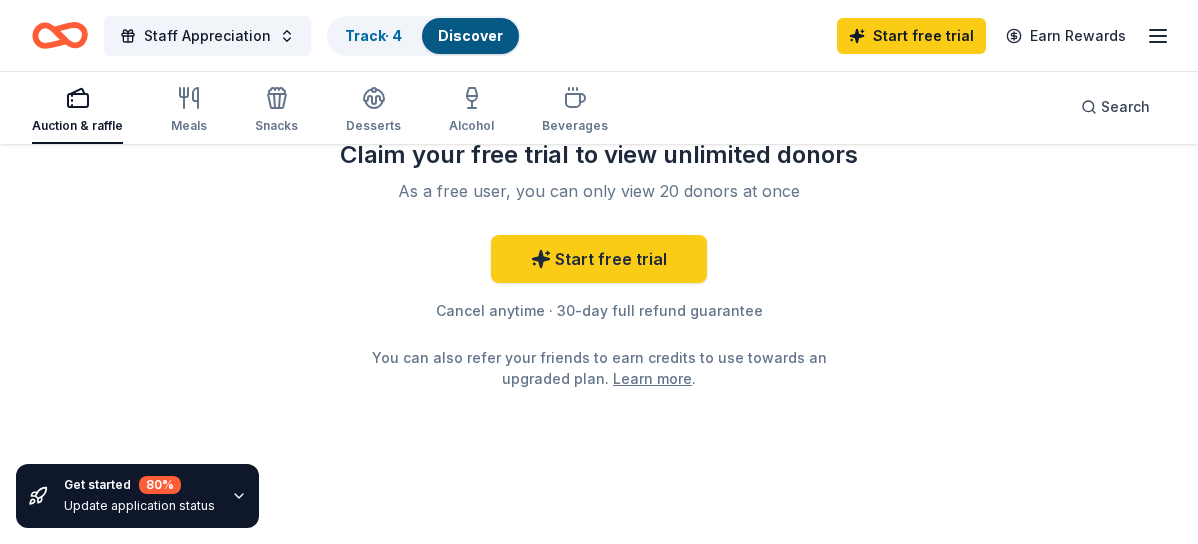 scroll, scrollTop: 2513, scrollLeft: 0, axis: vertical 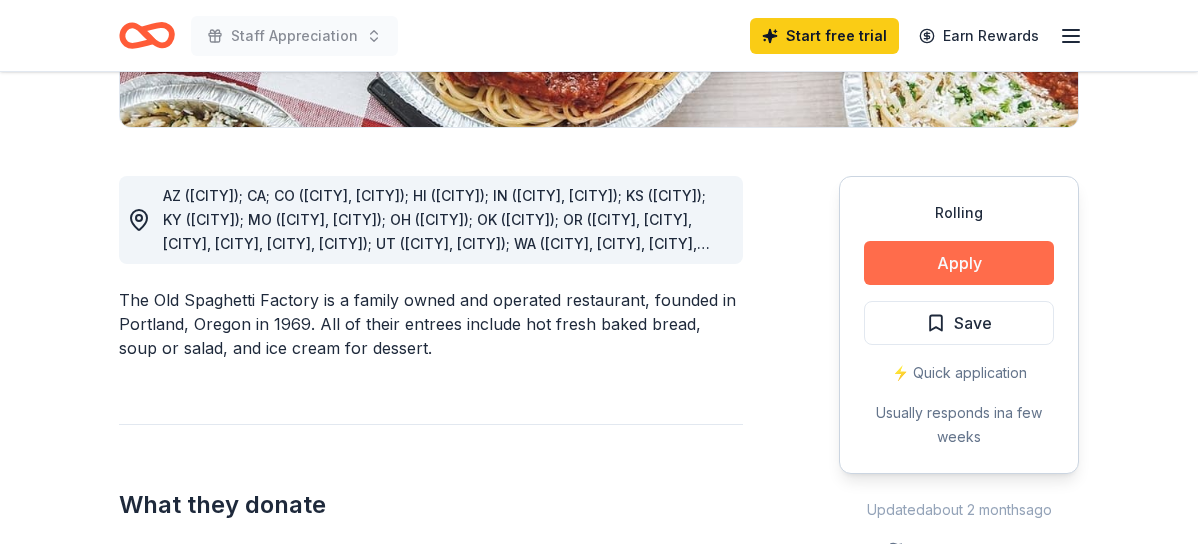 click on "Apply" at bounding box center (959, 263) 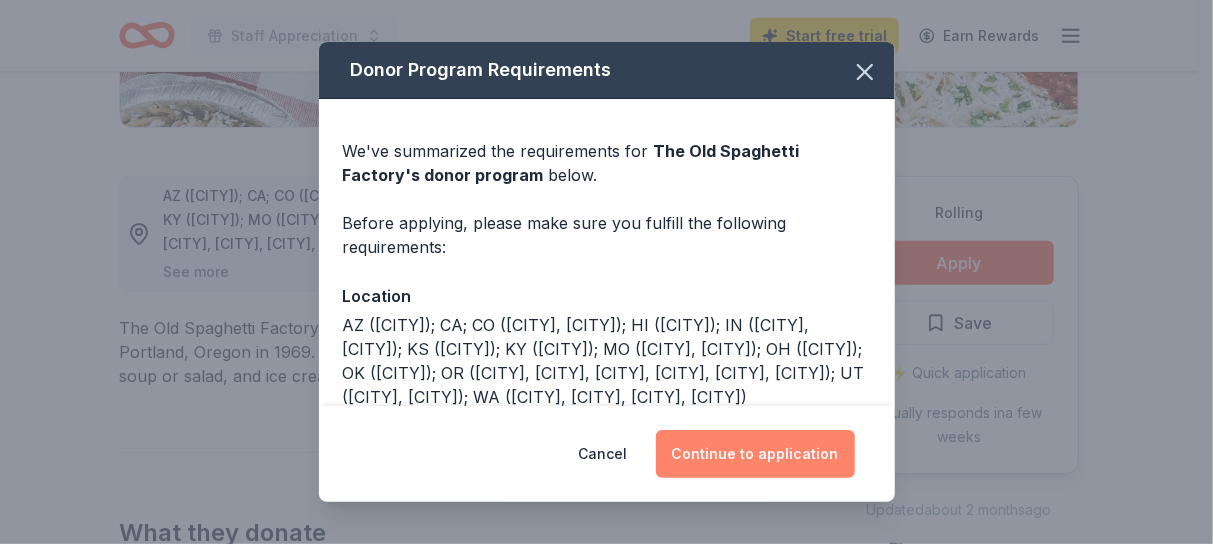 click on "Continue to application" at bounding box center (755, 454) 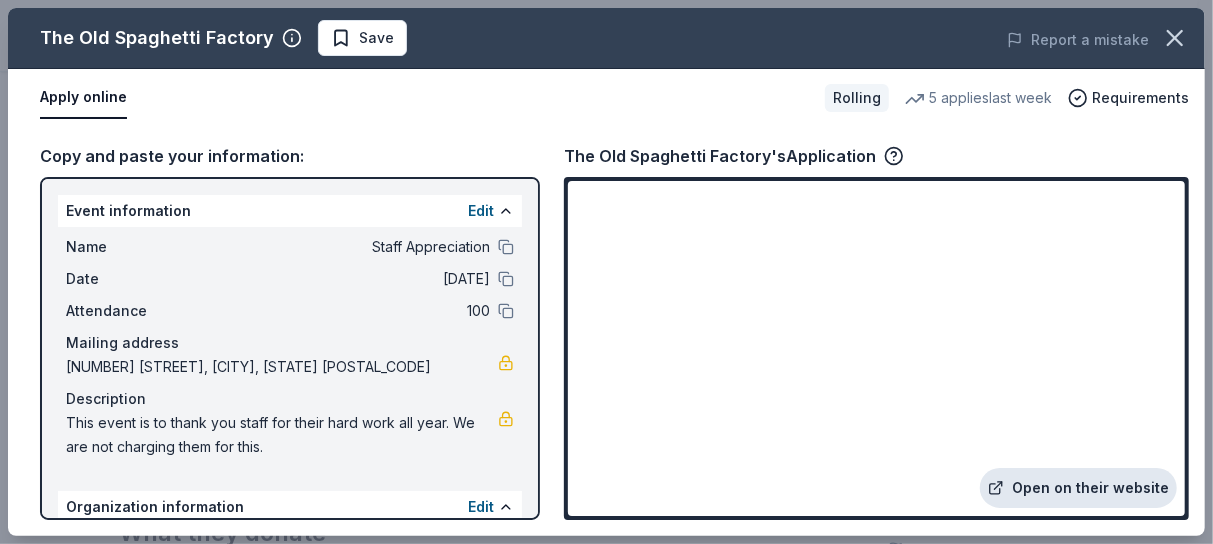 click on "Open on their website" at bounding box center (1078, 488) 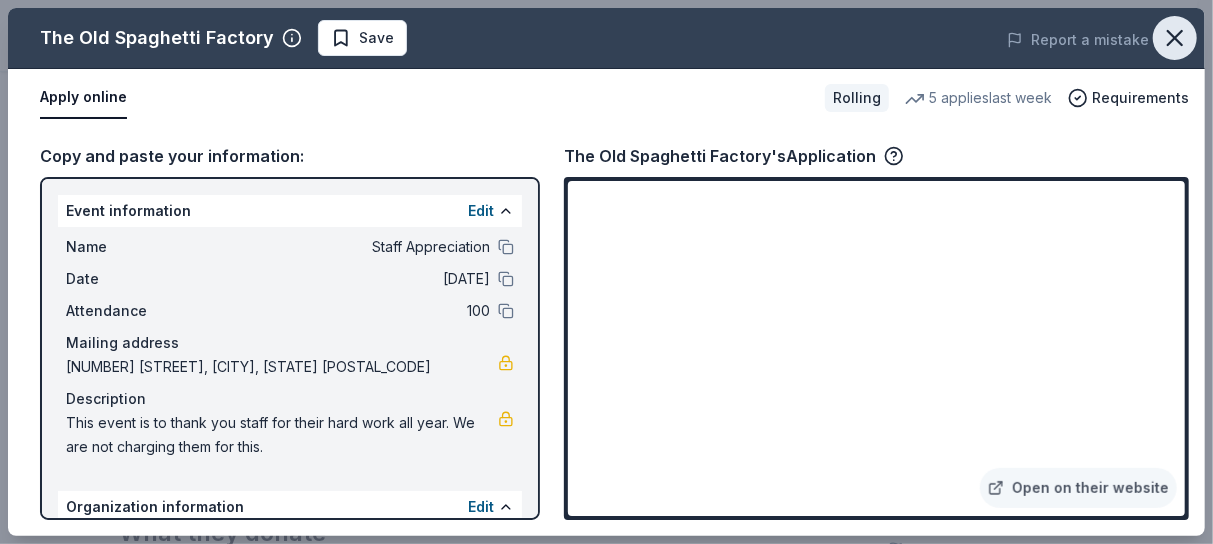 click 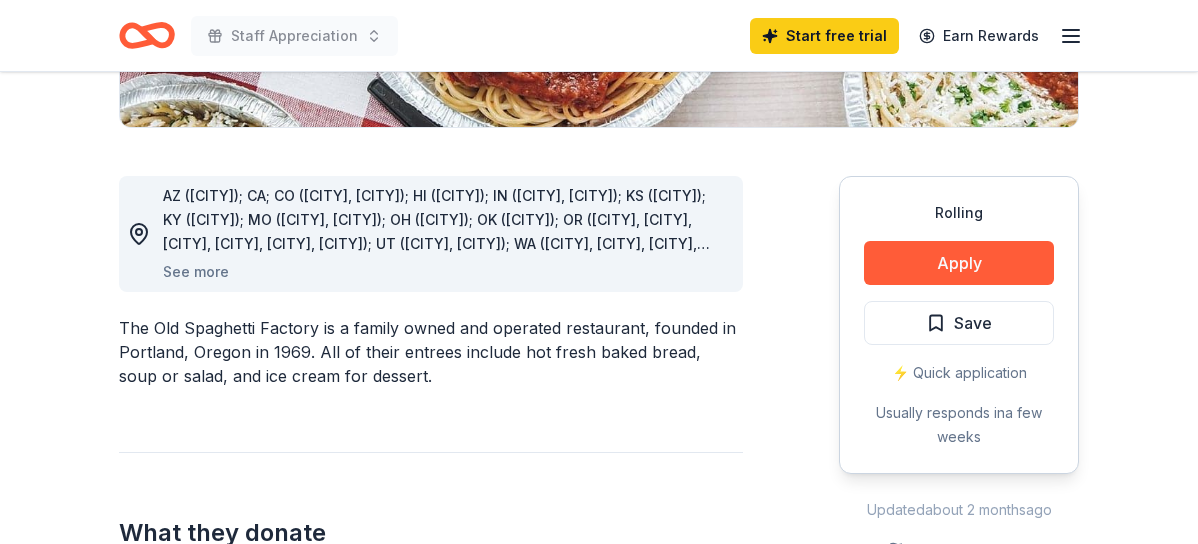 click on "What they donate Food, gift certificate(s) Meals Auction & raffle Donation is small & easy to send to guests" at bounding box center [431, 568] 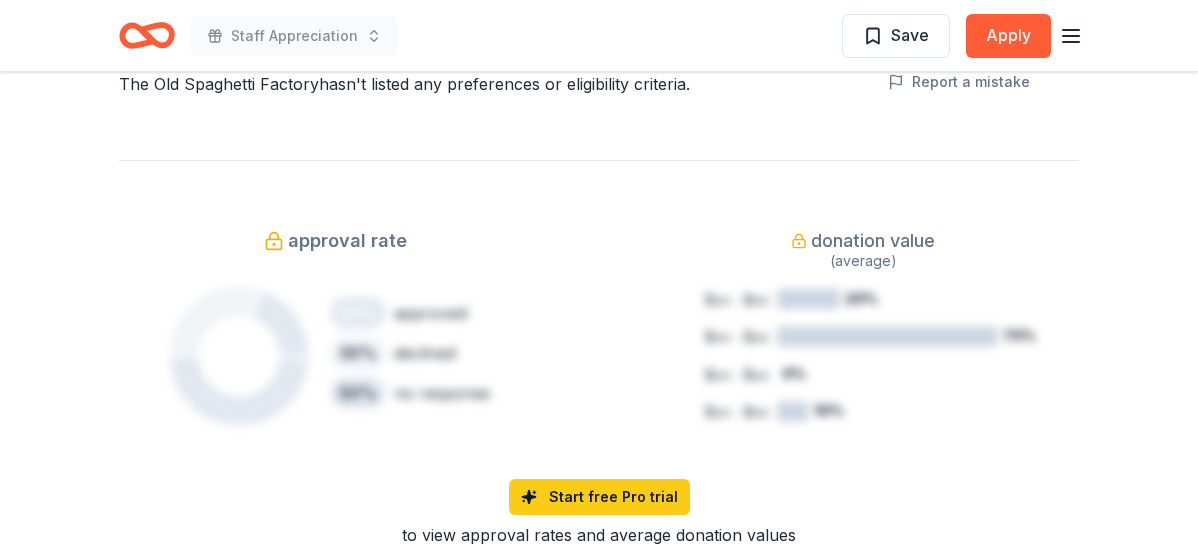 scroll, scrollTop: 1280, scrollLeft: 0, axis: vertical 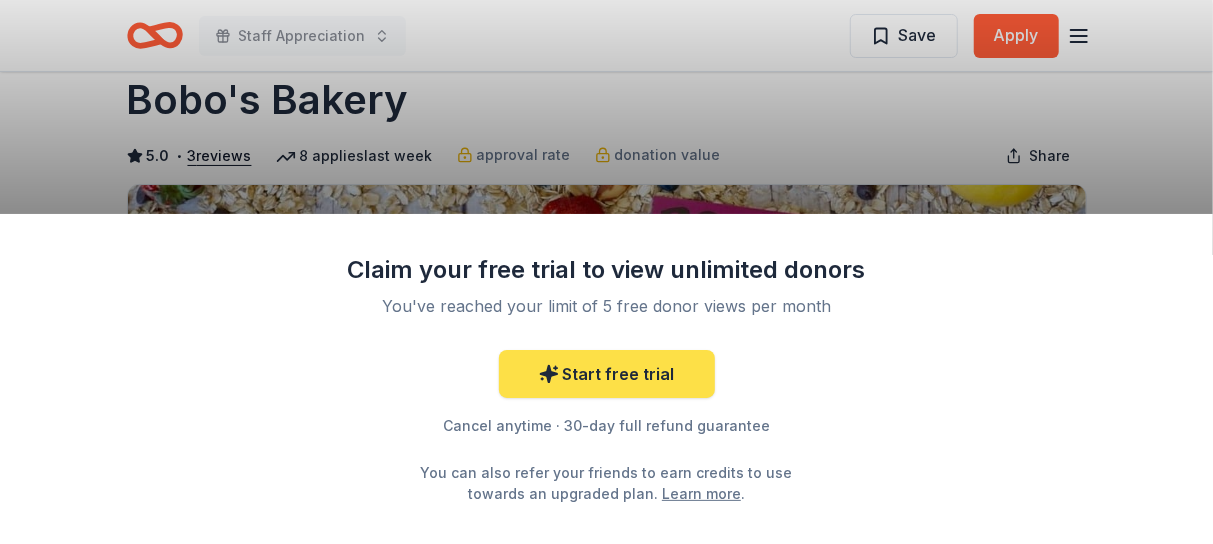 click on "Start free  trial" at bounding box center [607, 374] 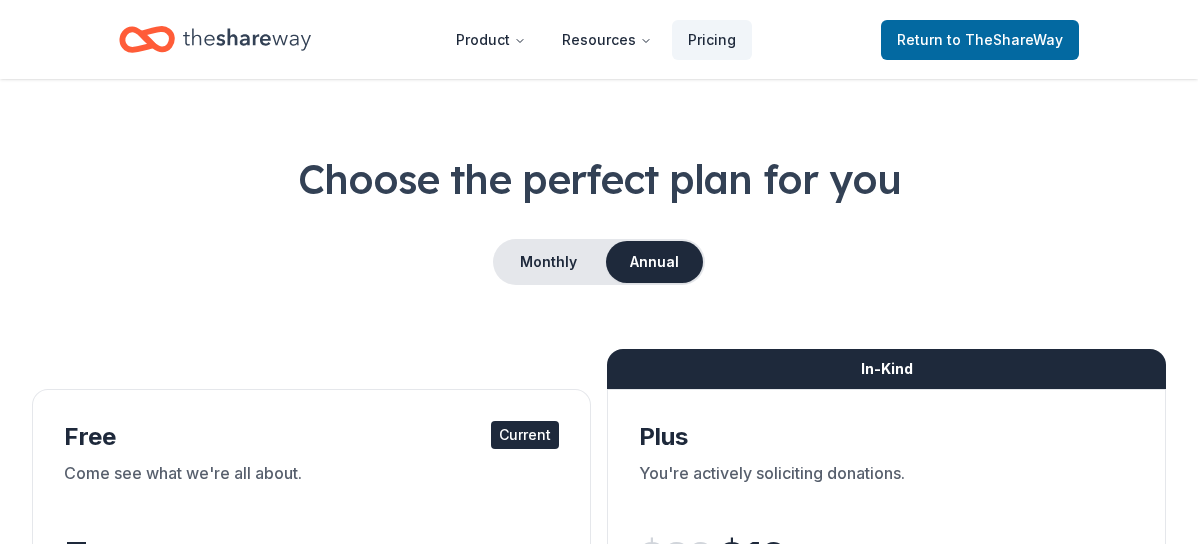 click on "Monthly Annual" at bounding box center [599, 262] 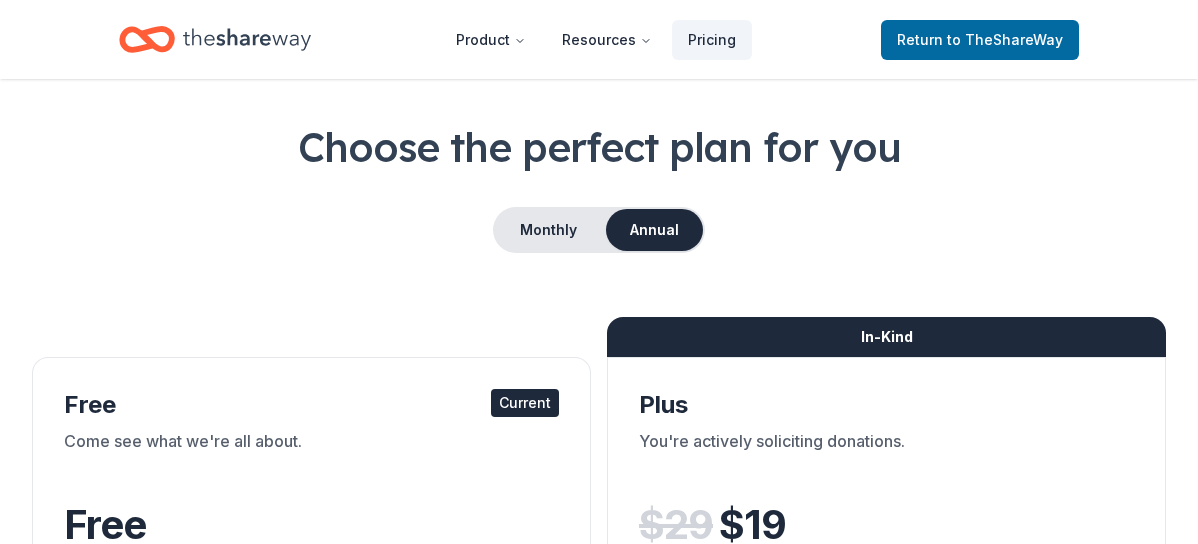 scroll, scrollTop: 0, scrollLeft: 0, axis: both 